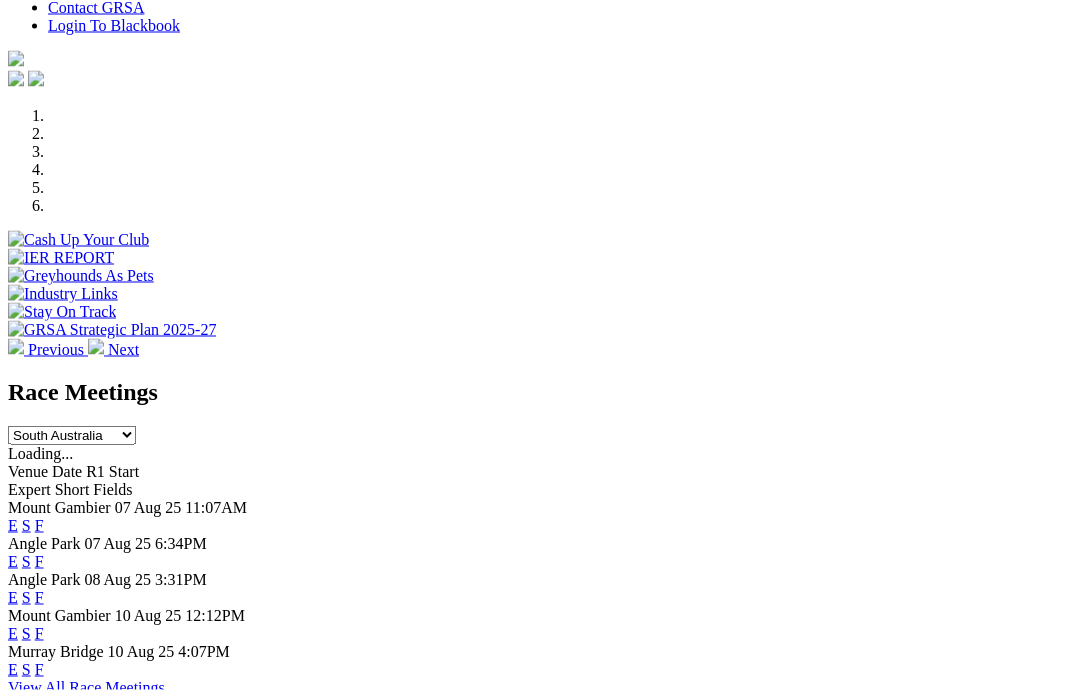 scroll, scrollTop: 526, scrollLeft: 0, axis: vertical 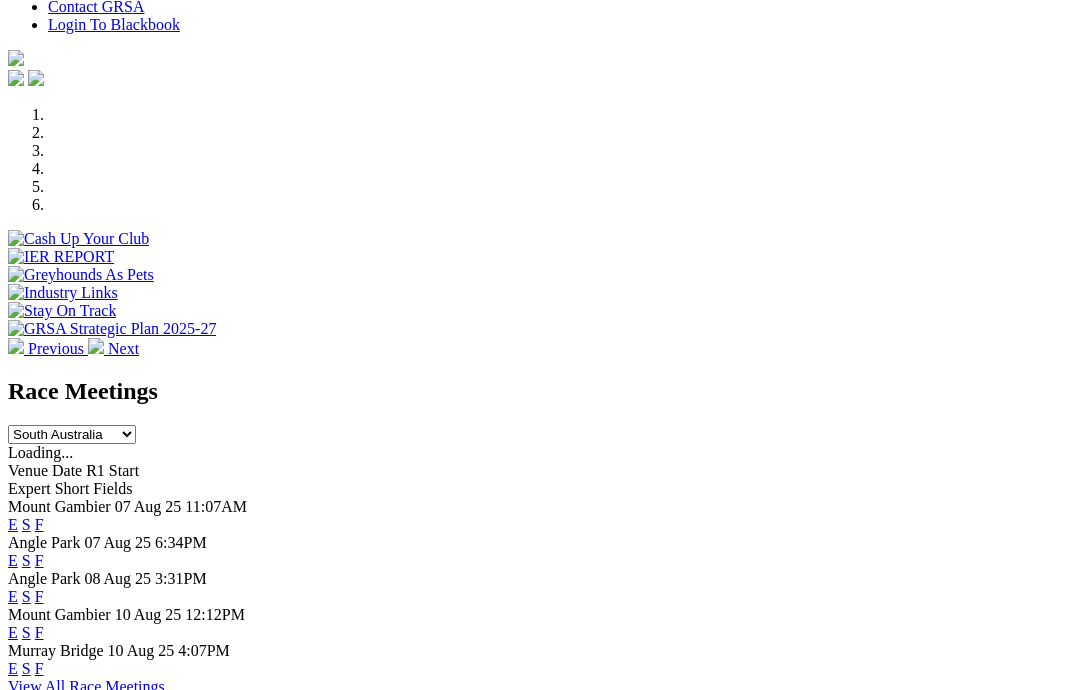click on "F" at bounding box center (39, 560) 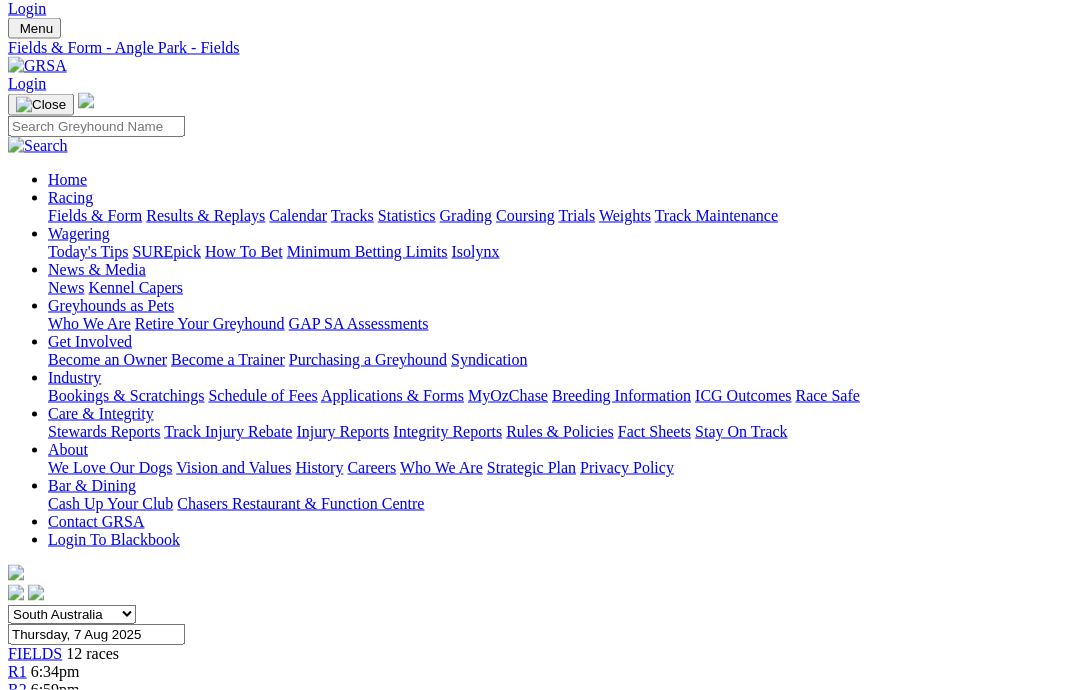 scroll, scrollTop: 0, scrollLeft: 0, axis: both 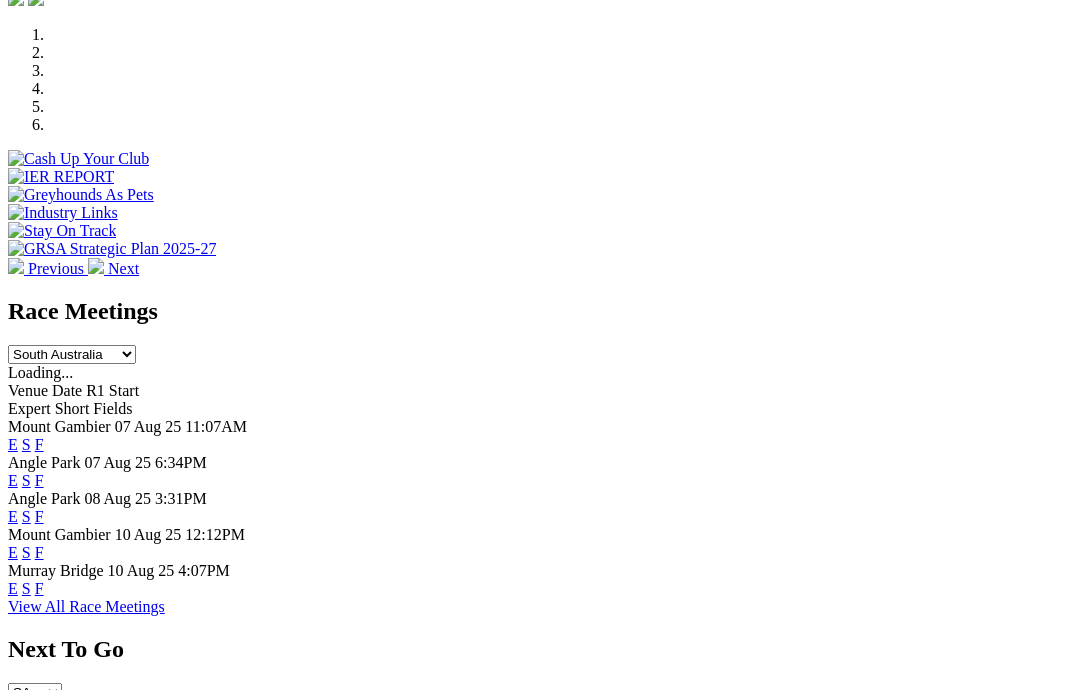 click on "F" at bounding box center [39, 516] 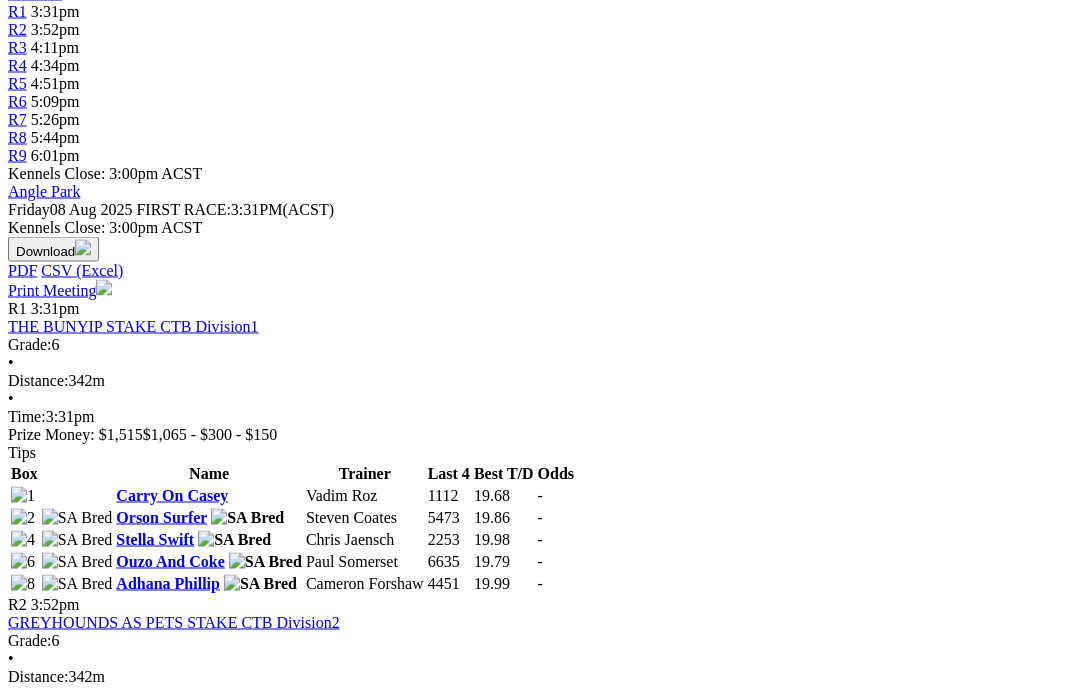 scroll, scrollTop: 661, scrollLeft: 0, axis: vertical 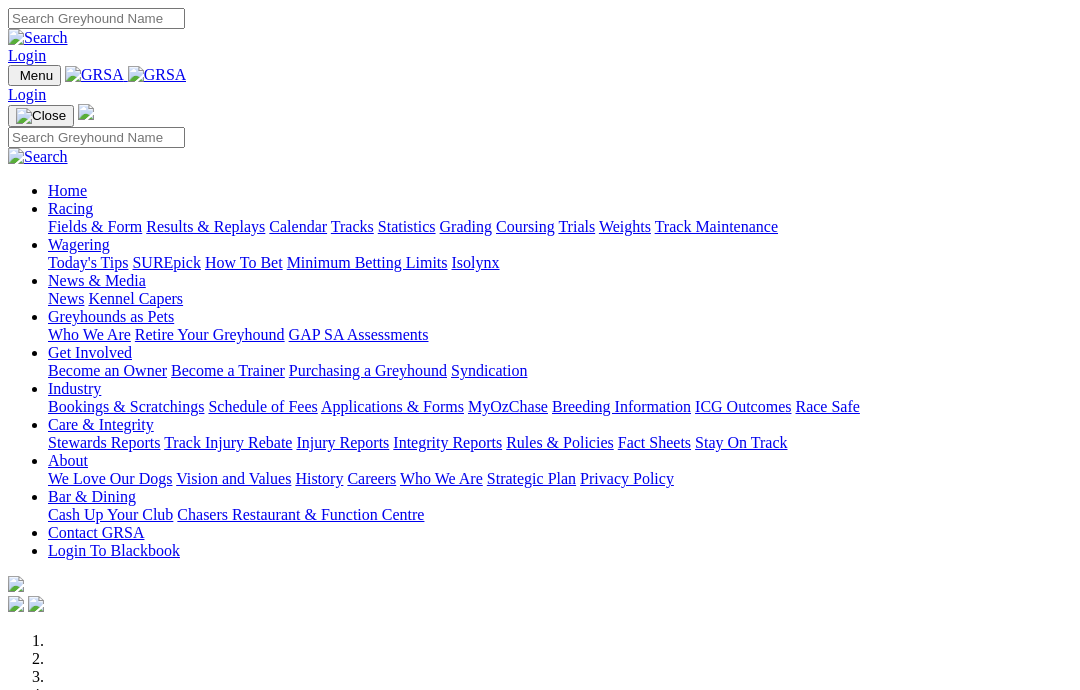 click on "Racing" at bounding box center (70, 208) 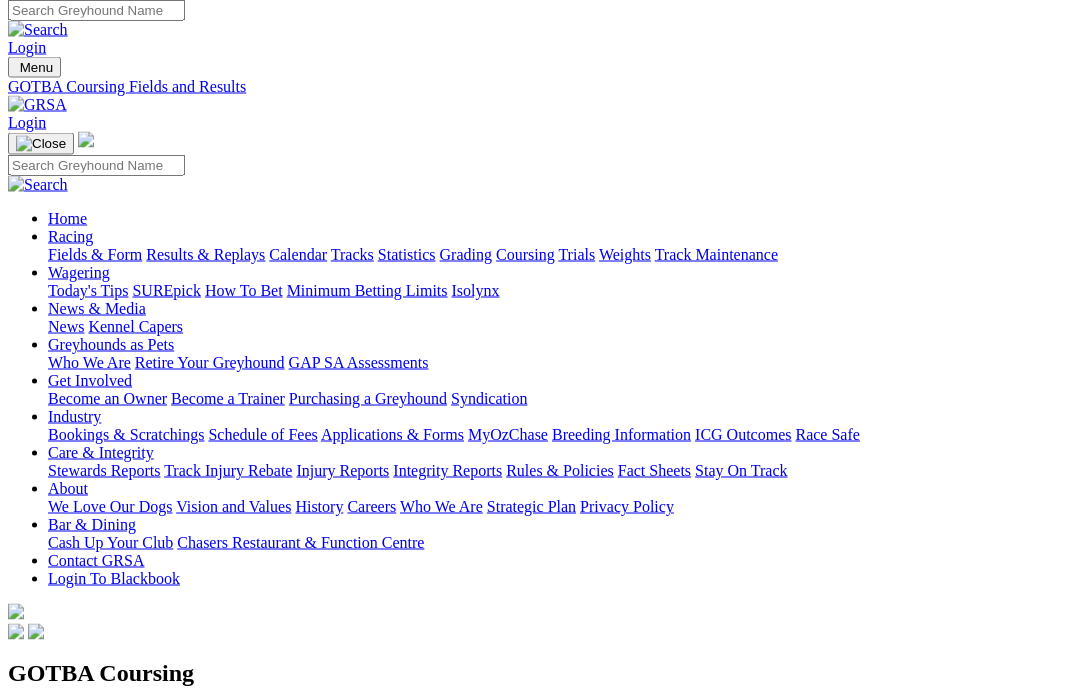 scroll, scrollTop: 0, scrollLeft: 0, axis: both 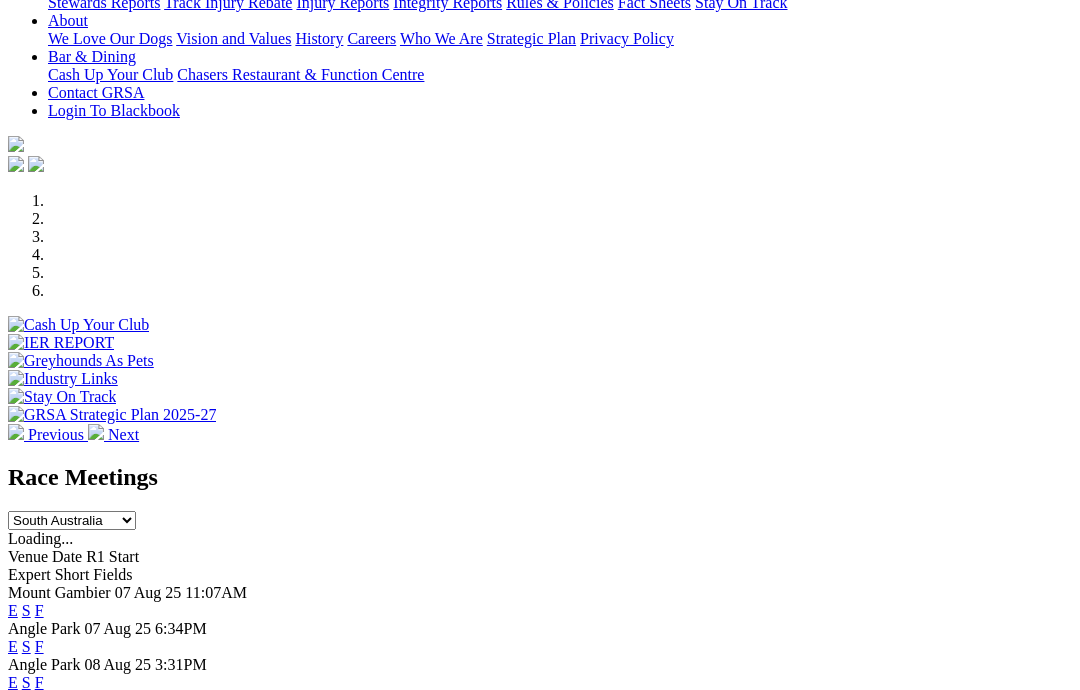 click on "South Australia
New South Wales
Northern Territory
Queensland
Tasmania
Victoria
Western Australia" at bounding box center [72, 520] 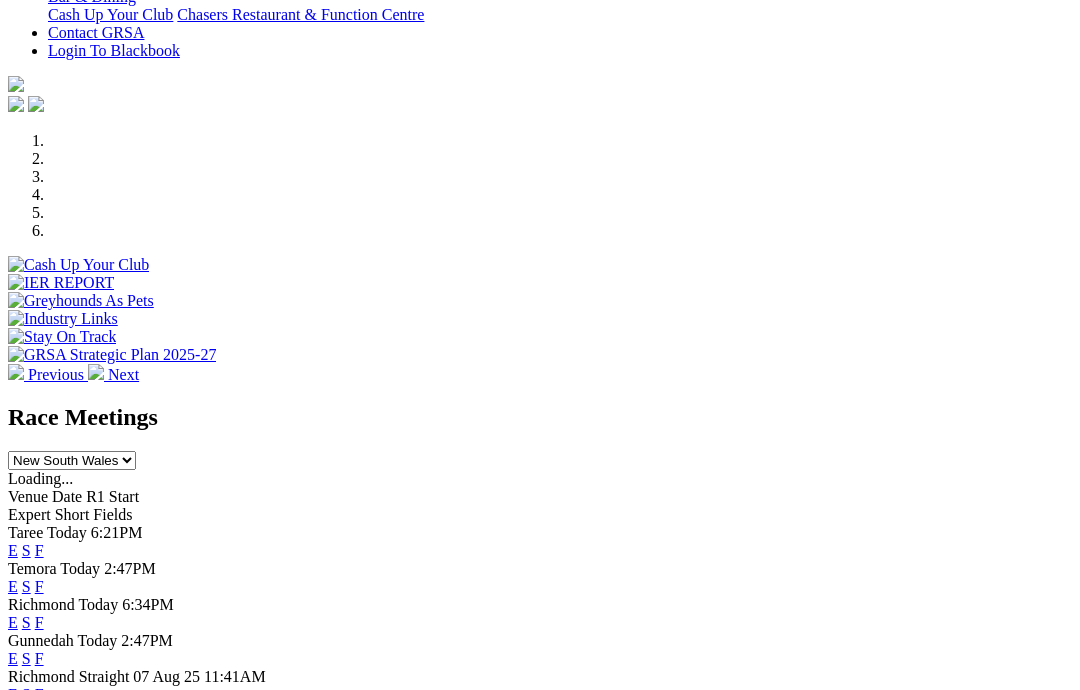 scroll, scrollTop: 501, scrollLeft: 0, axis: vertical 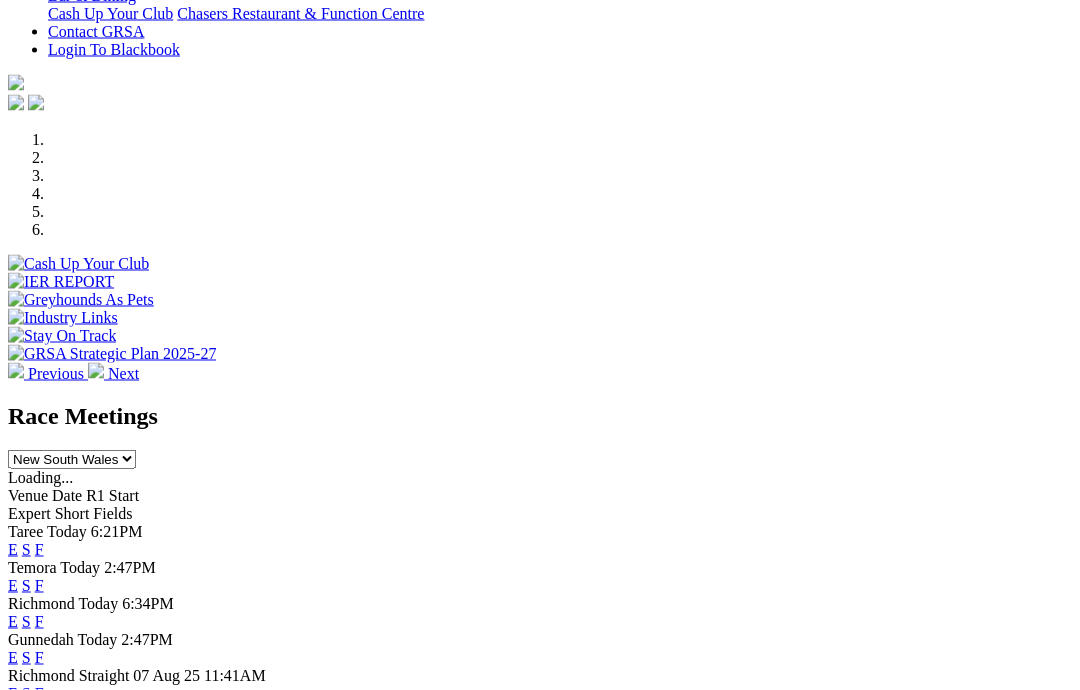 click on "South Australia
New South Wales
Northern Territory
Queensland
Tasmania
Victoria
Western Australia" at bounding box center [72, 459] 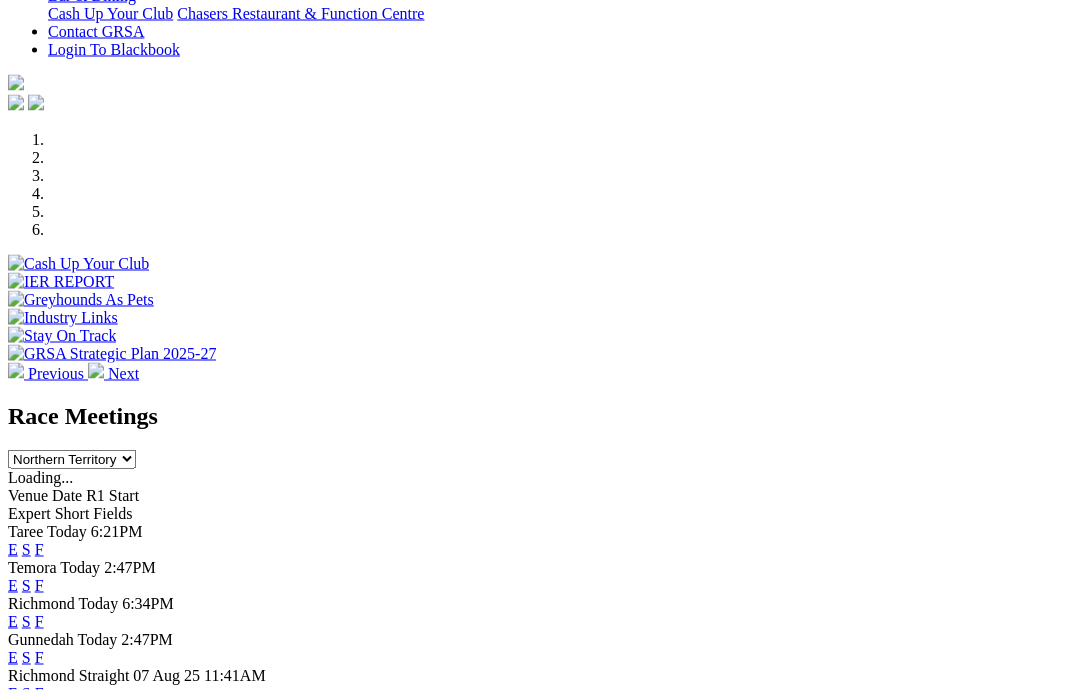 scroll, scrollTop: 502, scrollLeft: 0, axis: vertical 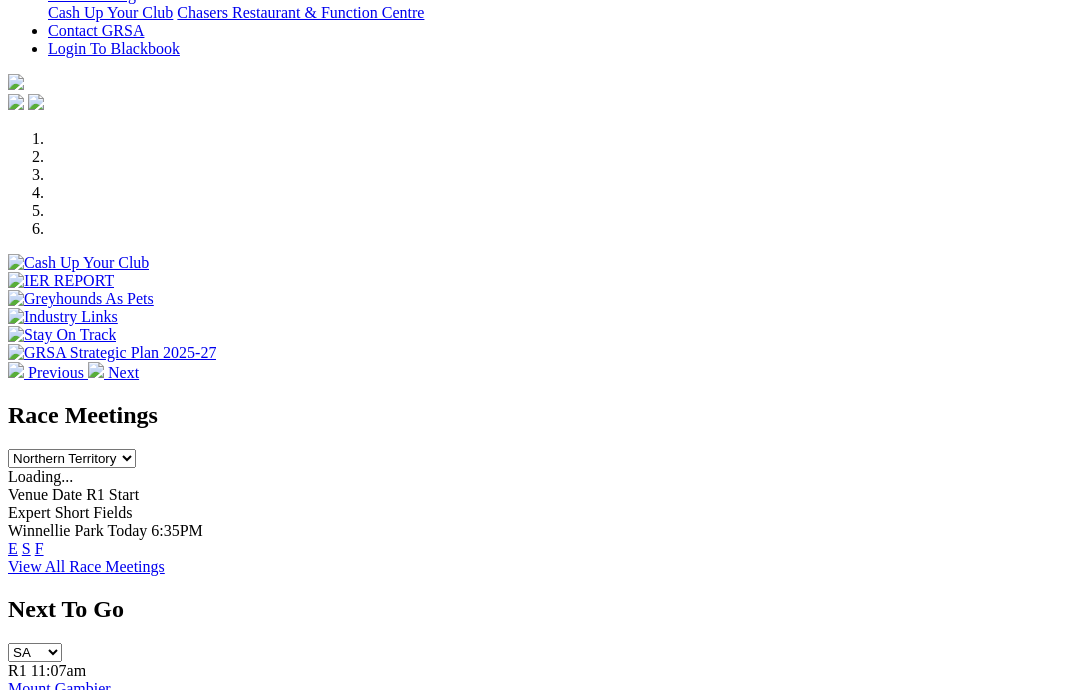 click on "South Australia
New South Wales
Northern Territory
Queensland
Tasmania
Victoria
Western Australia" at bounding box center (72, 458) 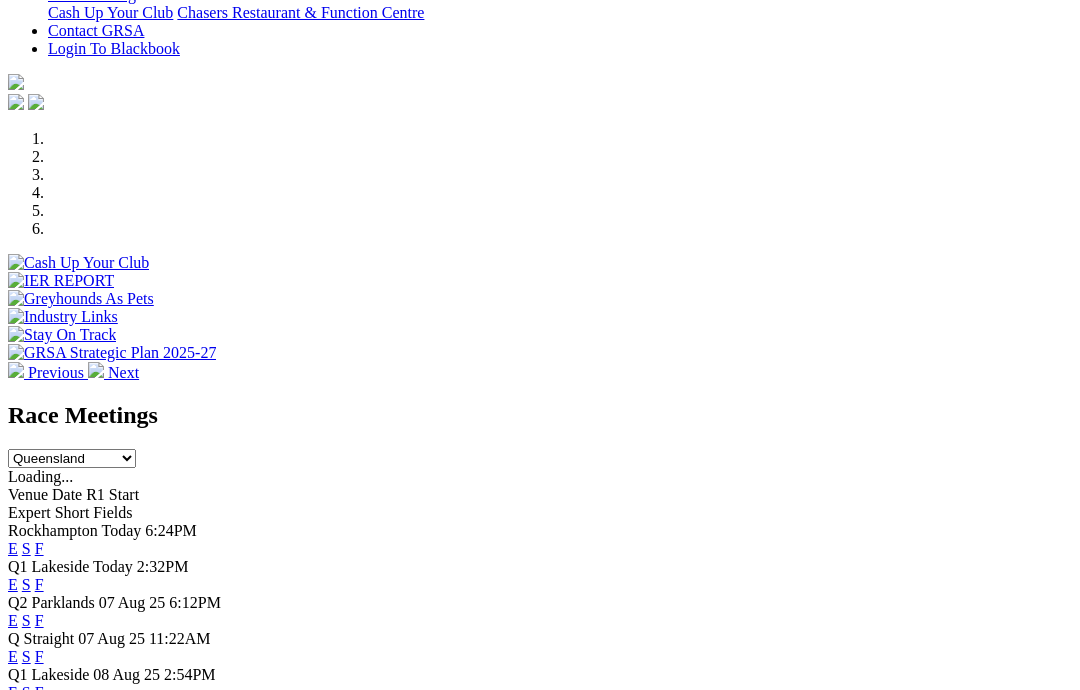 click on "F" at bounding box center (39, 584) 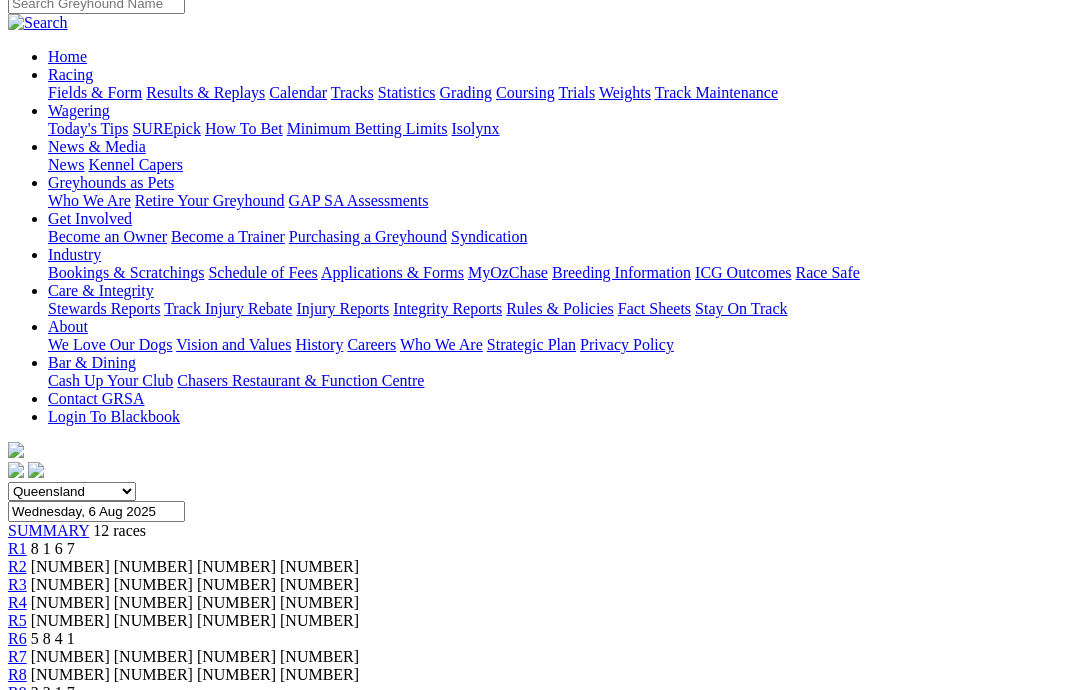 scroll, scrollTop: 0, scrollLeft: 0, axis: both 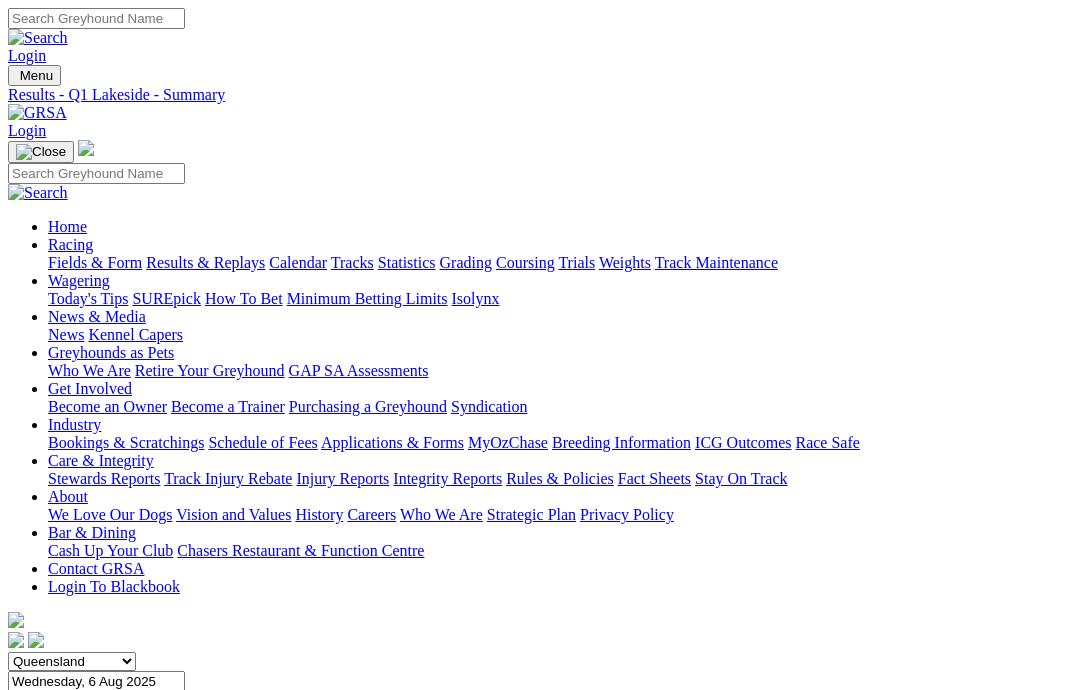click on "South Australia
New South Wales
Northern Territory
Queensland
Tasmania
Victoria
Western Australia" at bounding box center [72, 661] 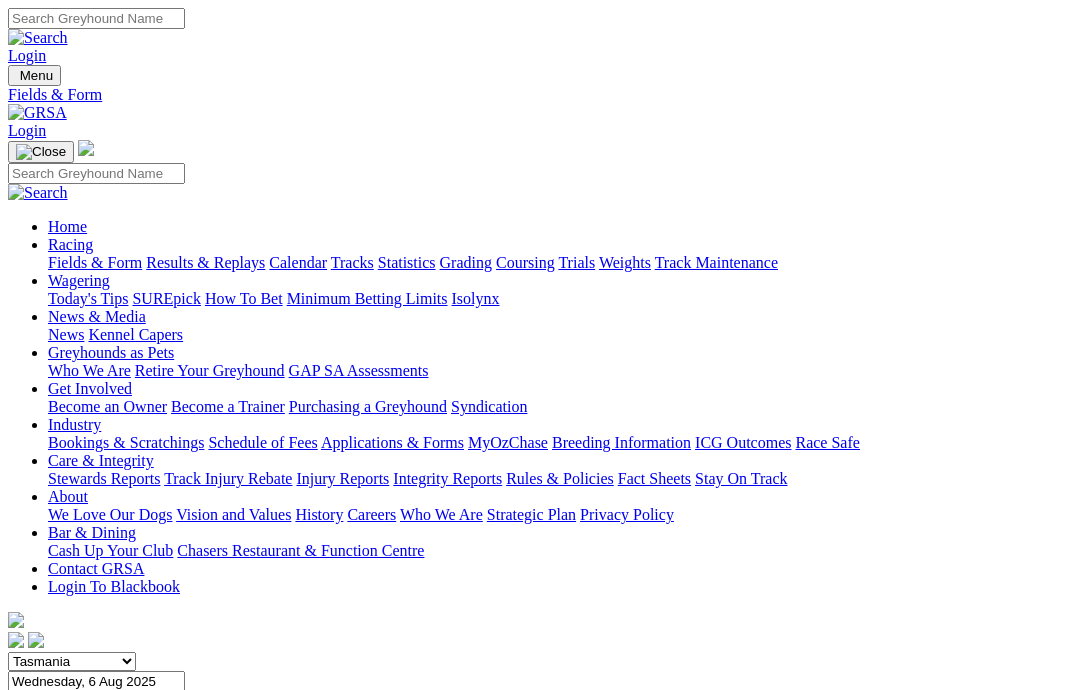 scroll, scrollTop: 0, scrollLeft: 0, axis: both 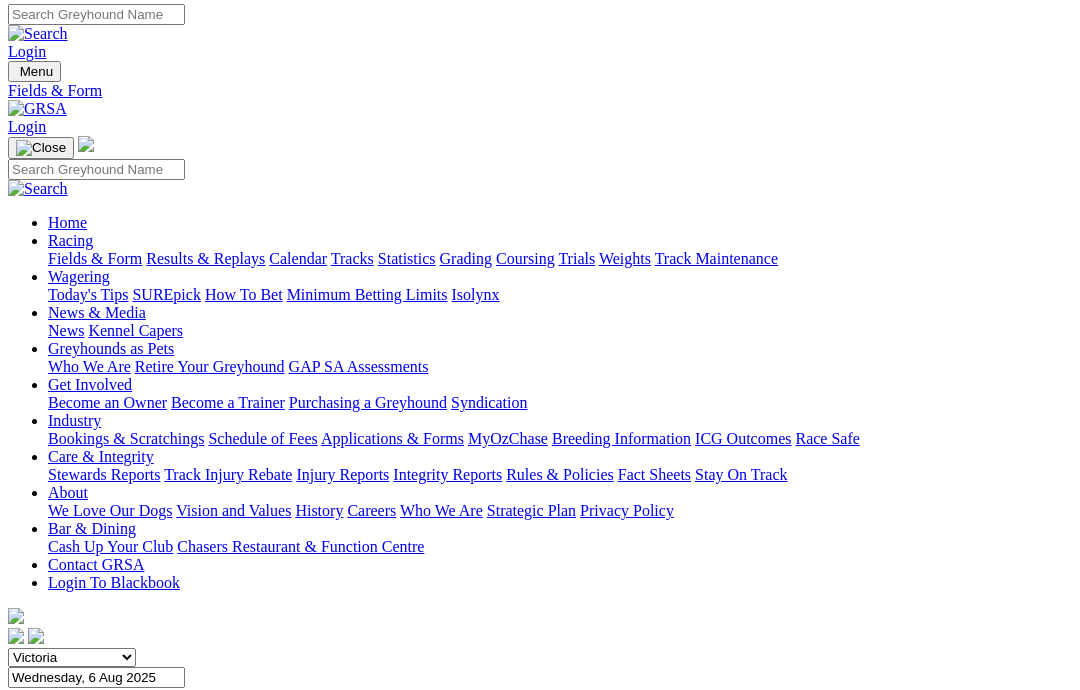 click on "F" at bounding box center (39, 858) 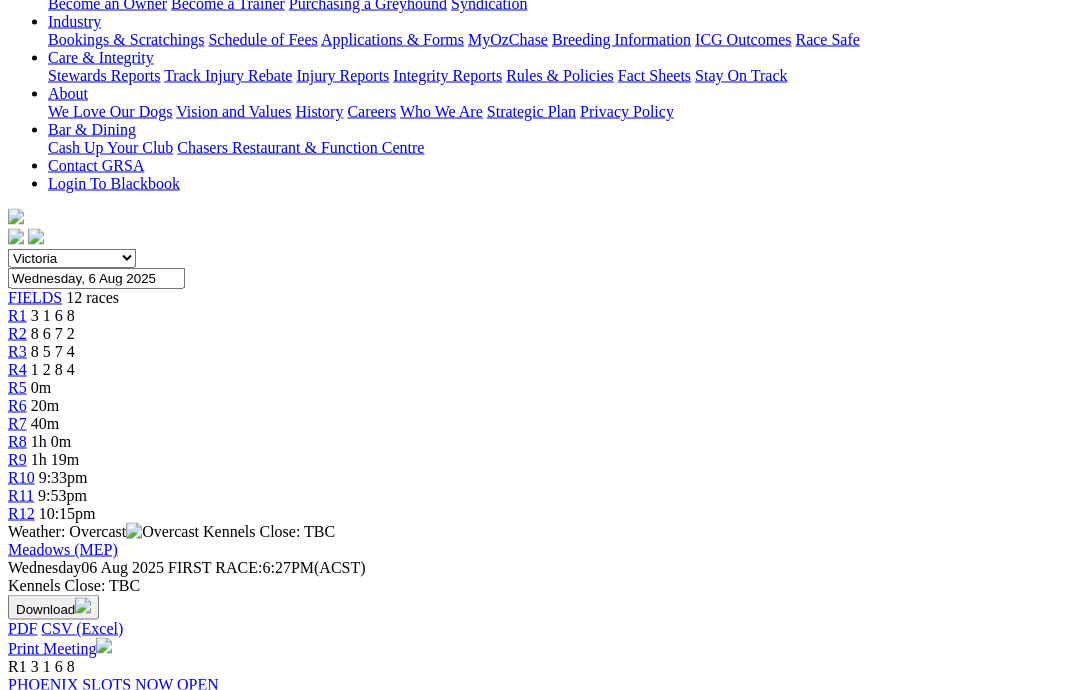 scroll, scrollTop: 404, scrollLeft: 0, axis: vertical 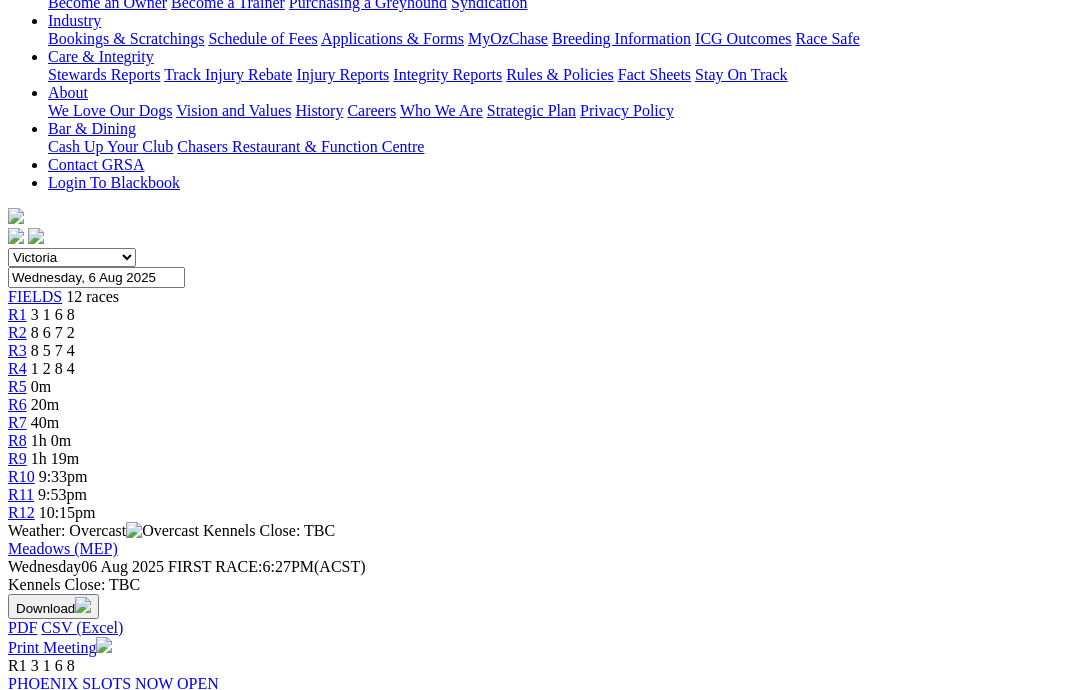 click on "Zipping Orca" at bounding box center [92, 966] 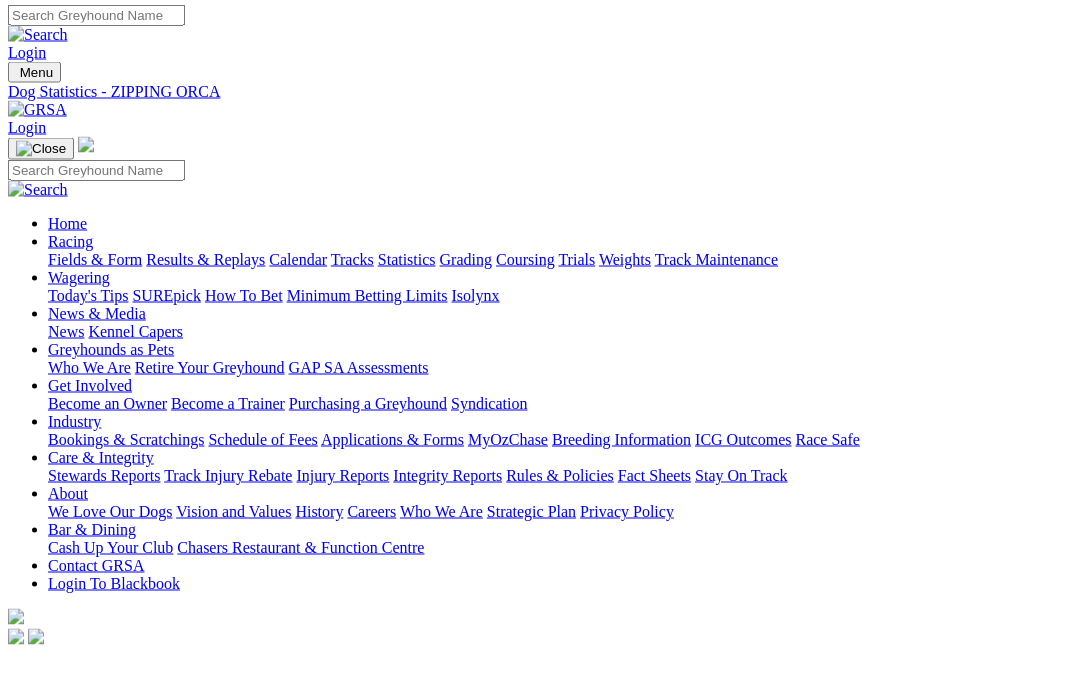 scroll, scrollTop: 0, scrollLeft: 0, axis: both 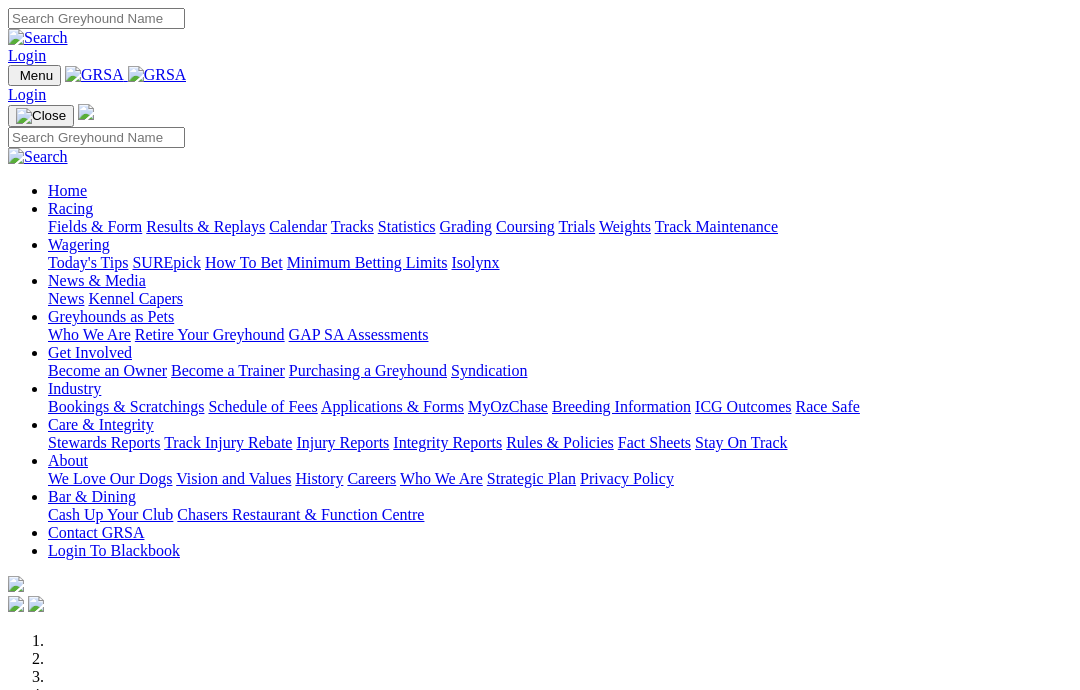 click on "Care & Integrity" at bounding box center [101, 424] 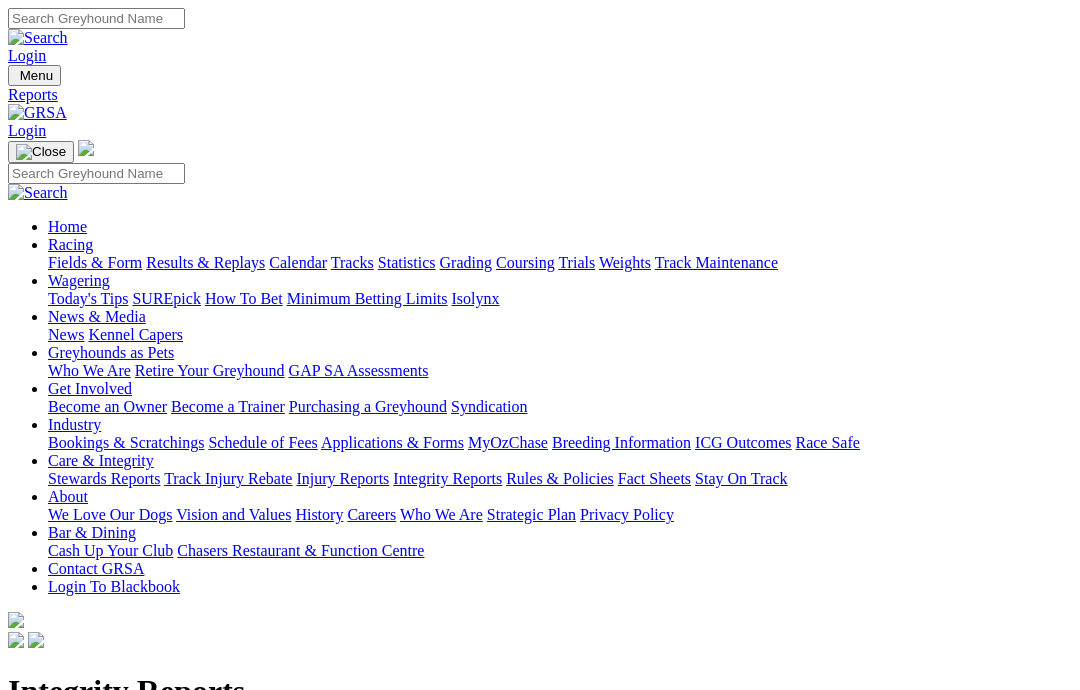 scroll, scrollTop: 0, scrollLeft: 0, axis: both 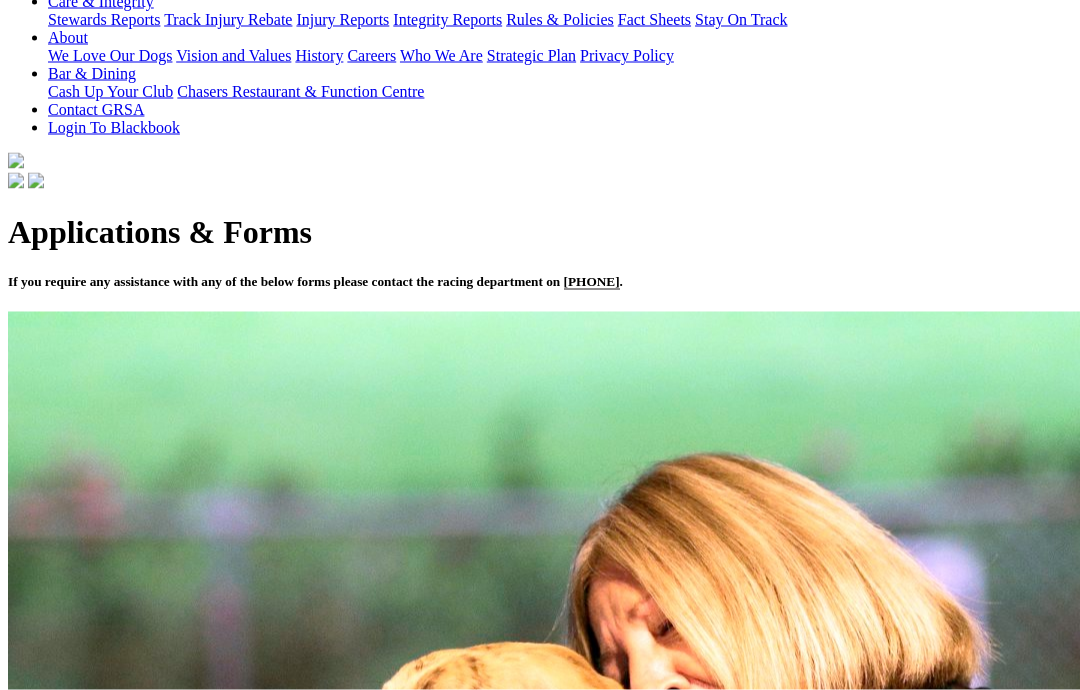 click on "New Breeding Rules" at bounding box center (74, 3029) 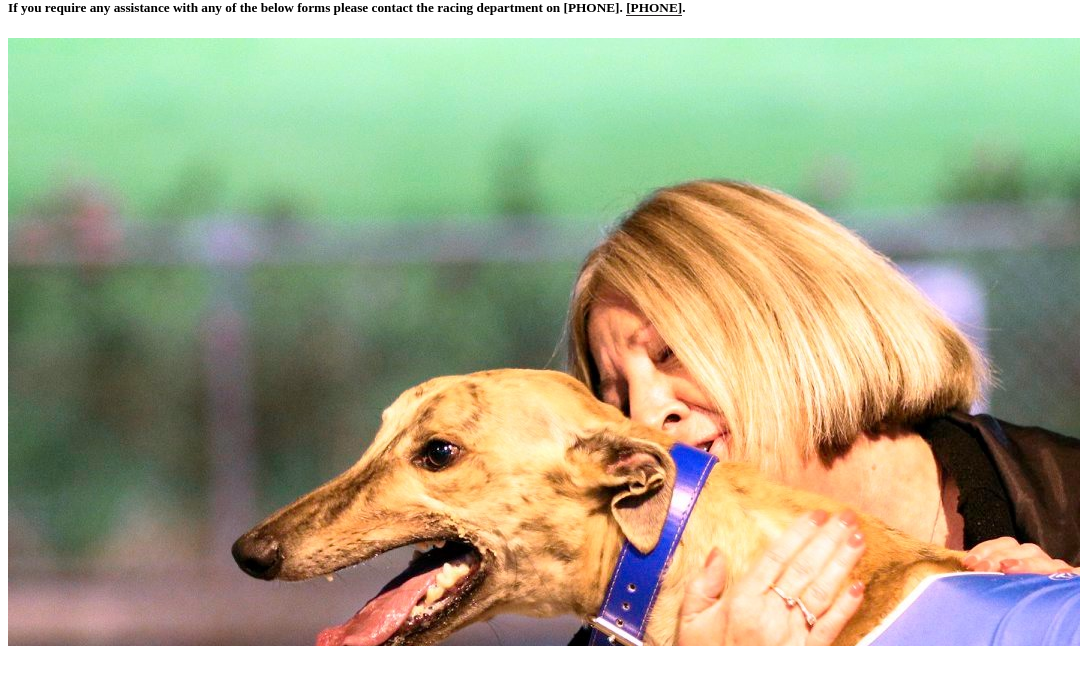 scroll, scrollTop: 697, scrollLeft: 0, axis: vertical 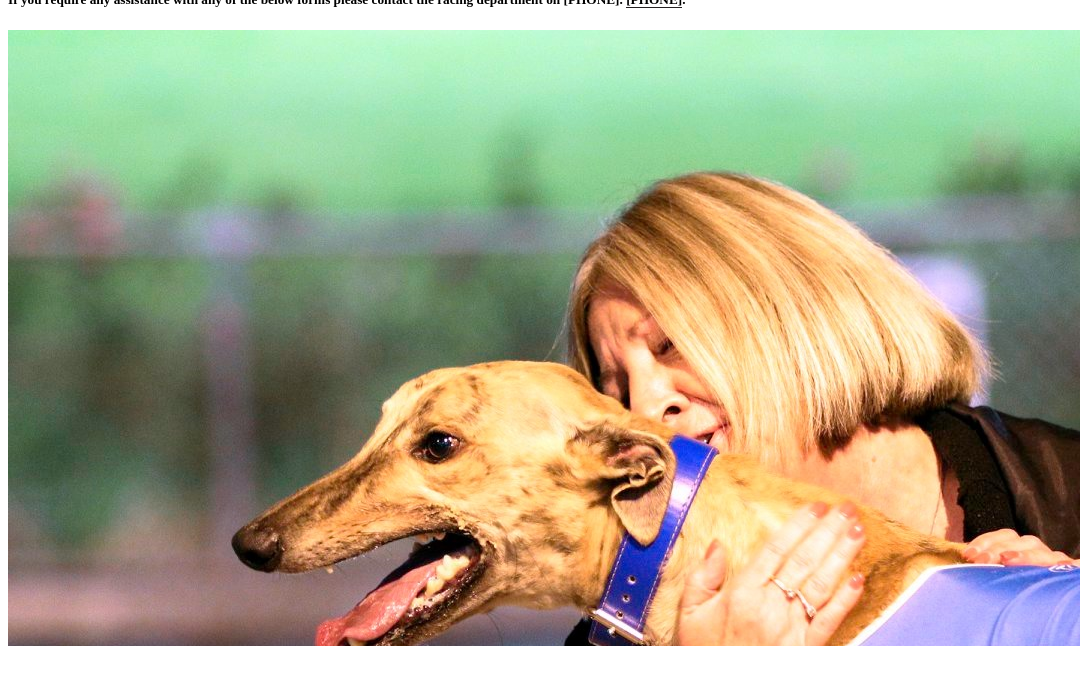 click on "Multi-Nomination Form" at bounding box center [86, 1963] 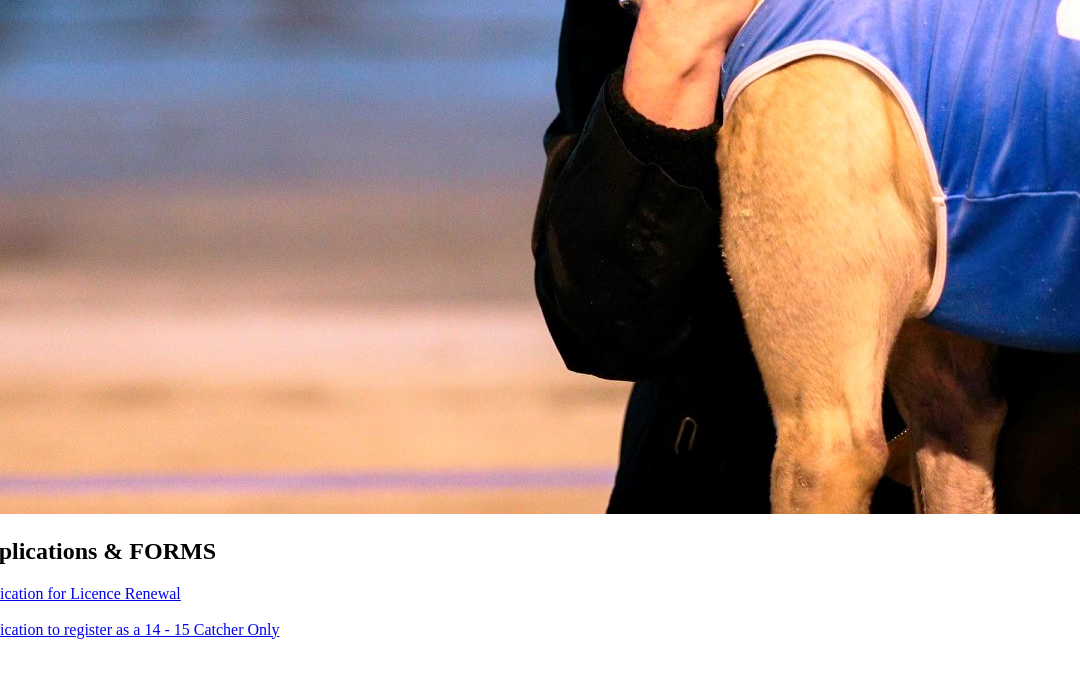 scroll, scrollTop: 1389, scrollLeft: 0, axis: vertical 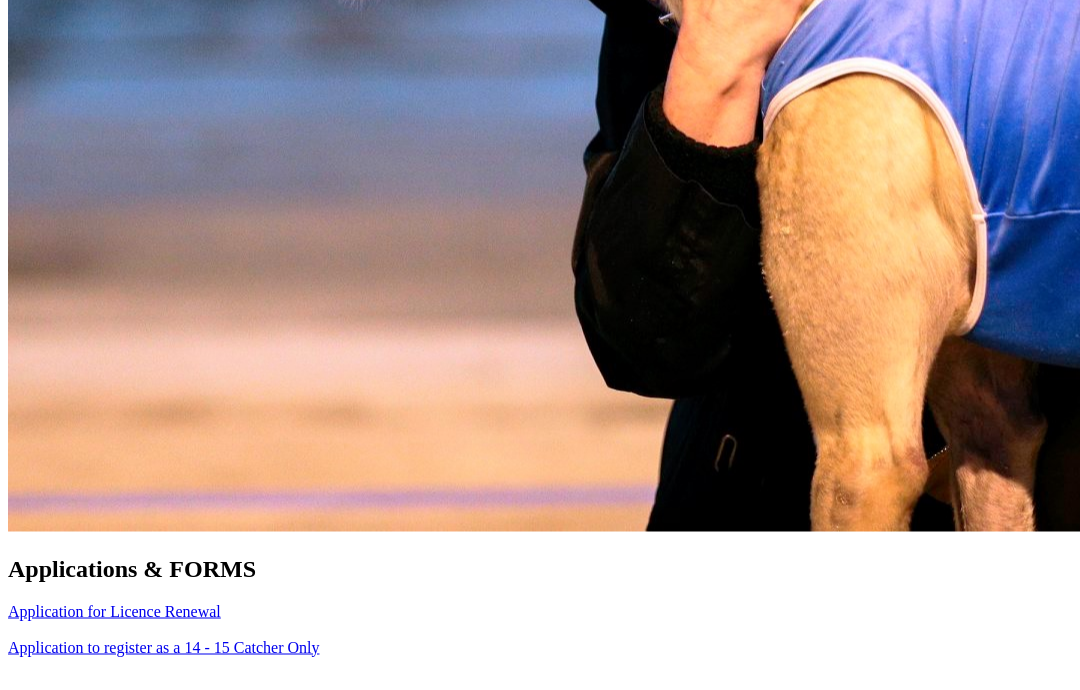 click on "Transfer Of An Unnamed Greyhound" at bounding box center (127, 1767) 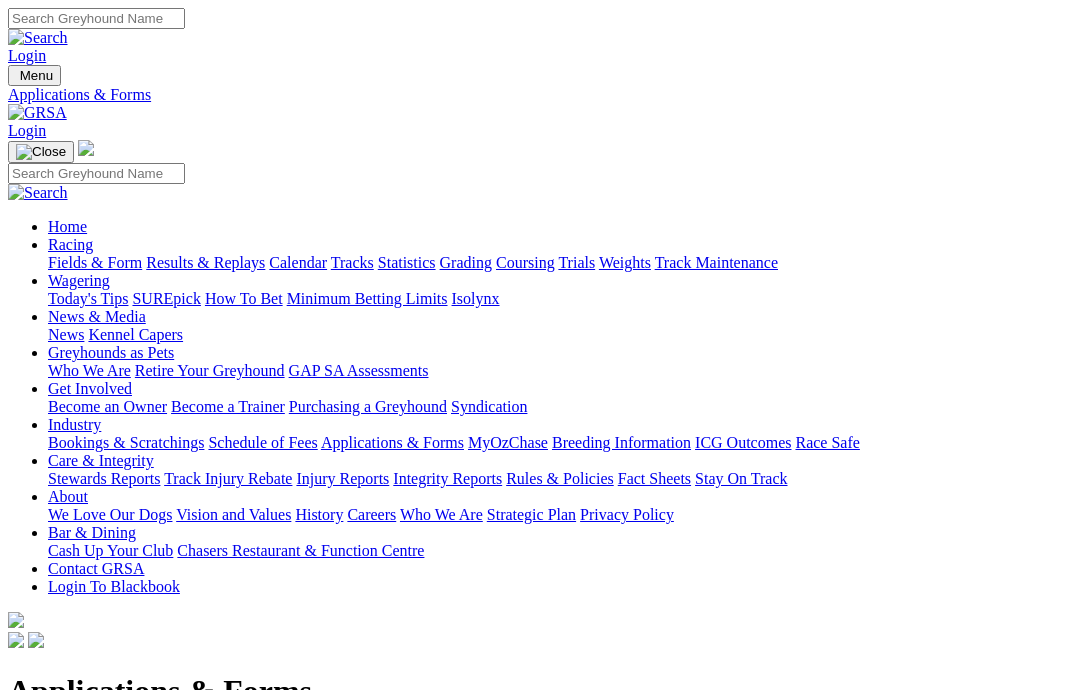 scroll, scrollTop: 1496, scrollLeft: 0, axis: vertical 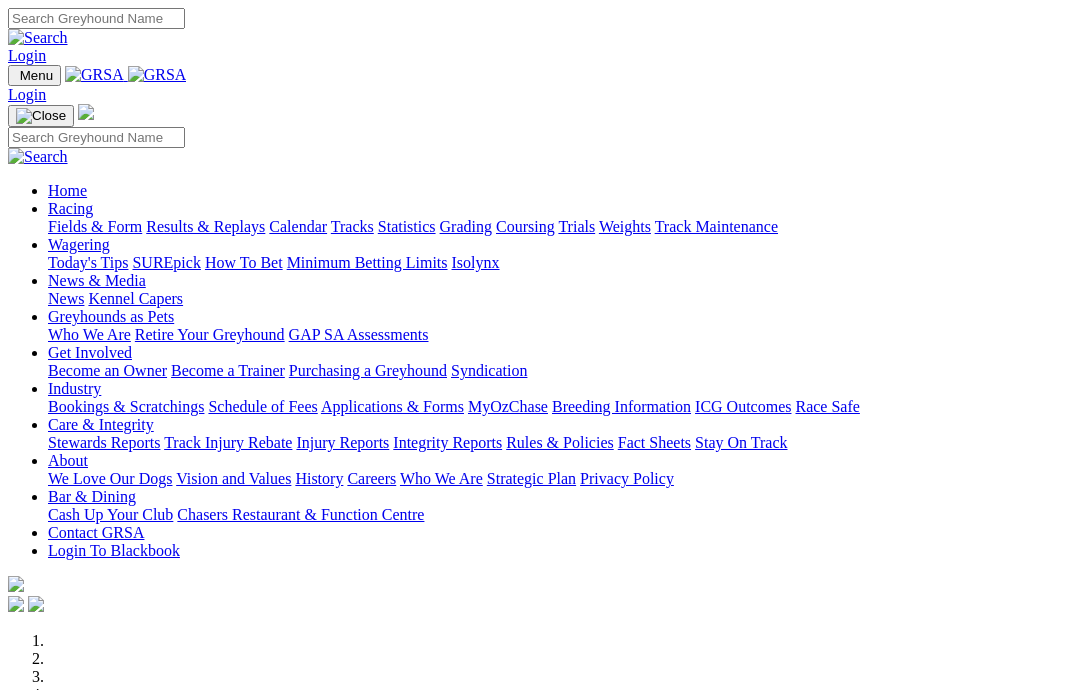 click at bounding box center (96, 18) 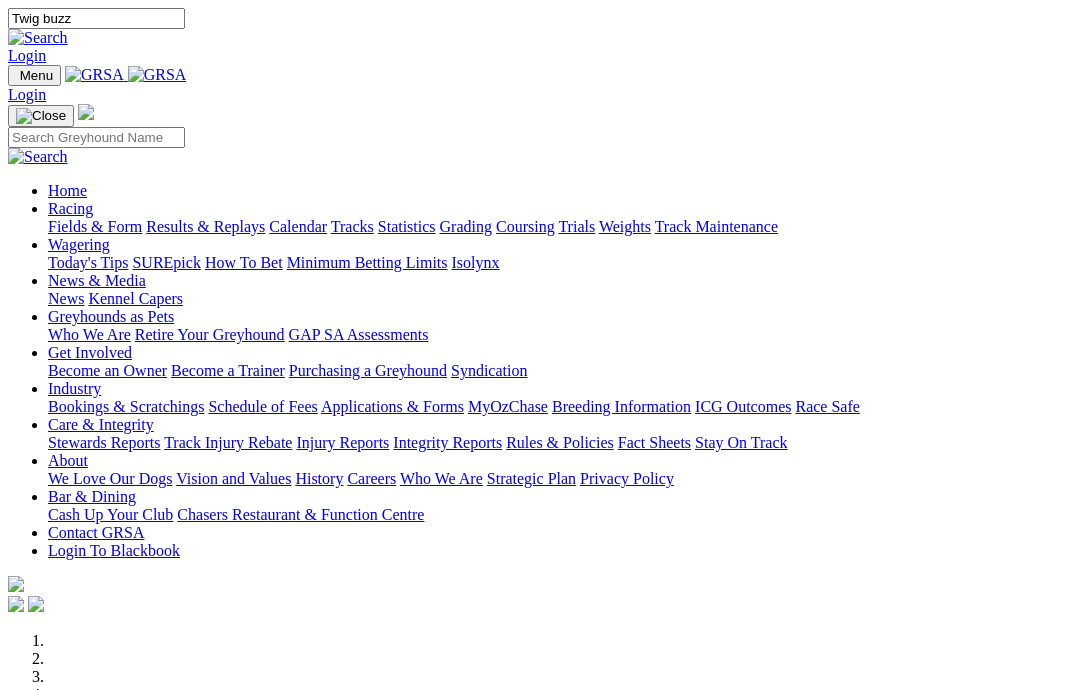 type on "Twig buzz" 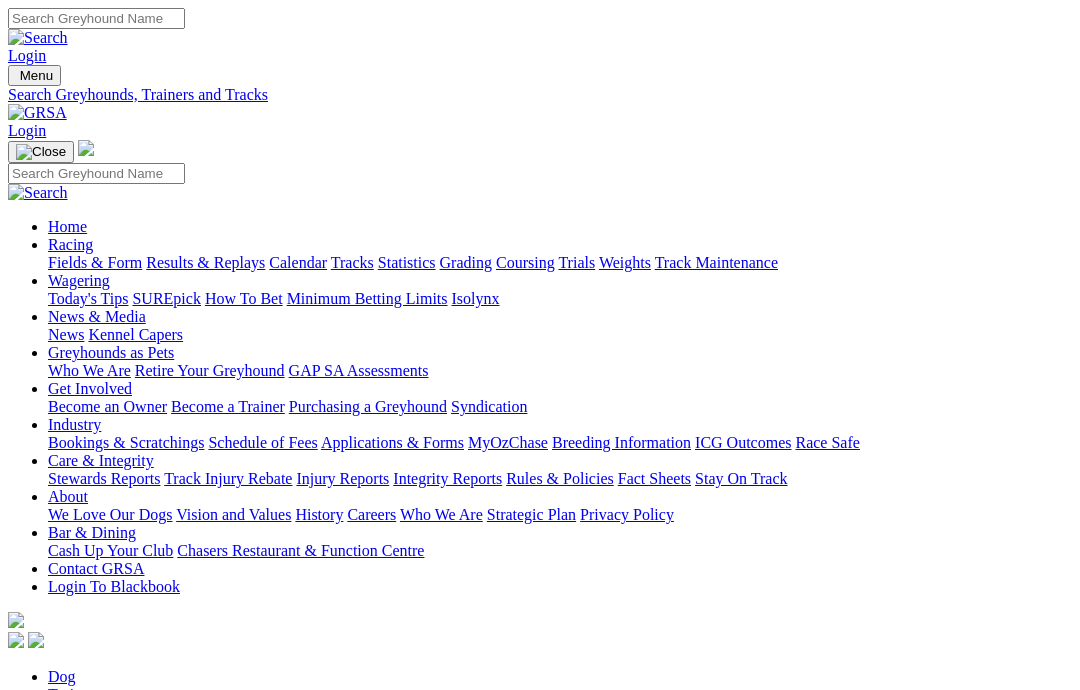 scroll, scrollTop: 0, scrollLeft: 0, axis: both 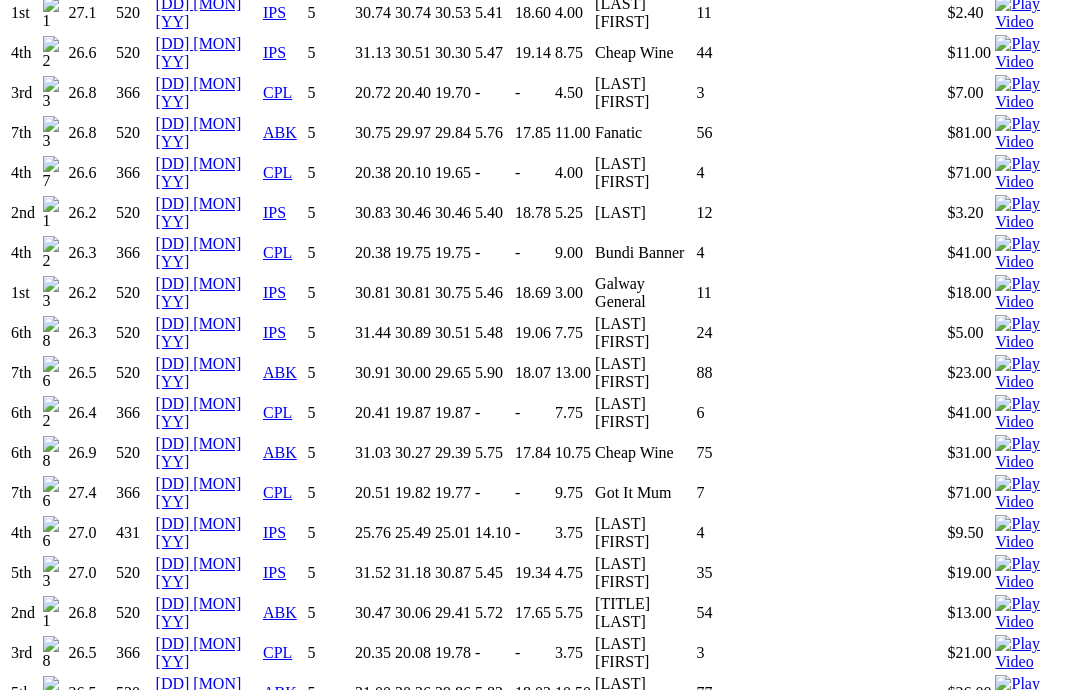 click at bounding box center (890, 1533) 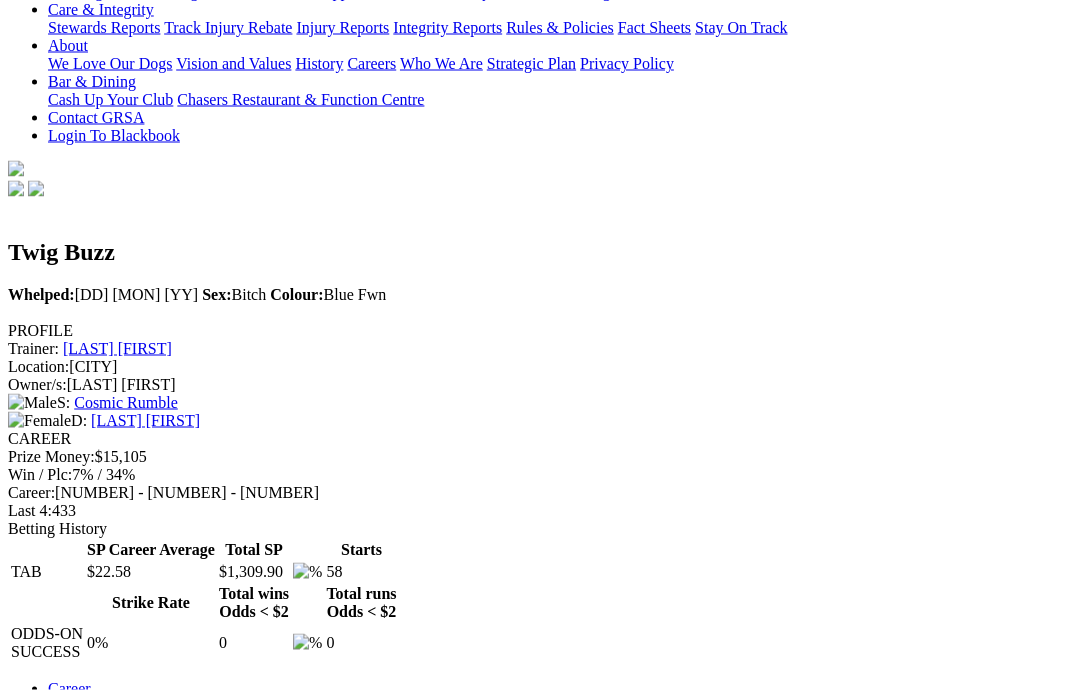 scroll, scrollTop: 482, scrollLeft: 0, axis: vertical 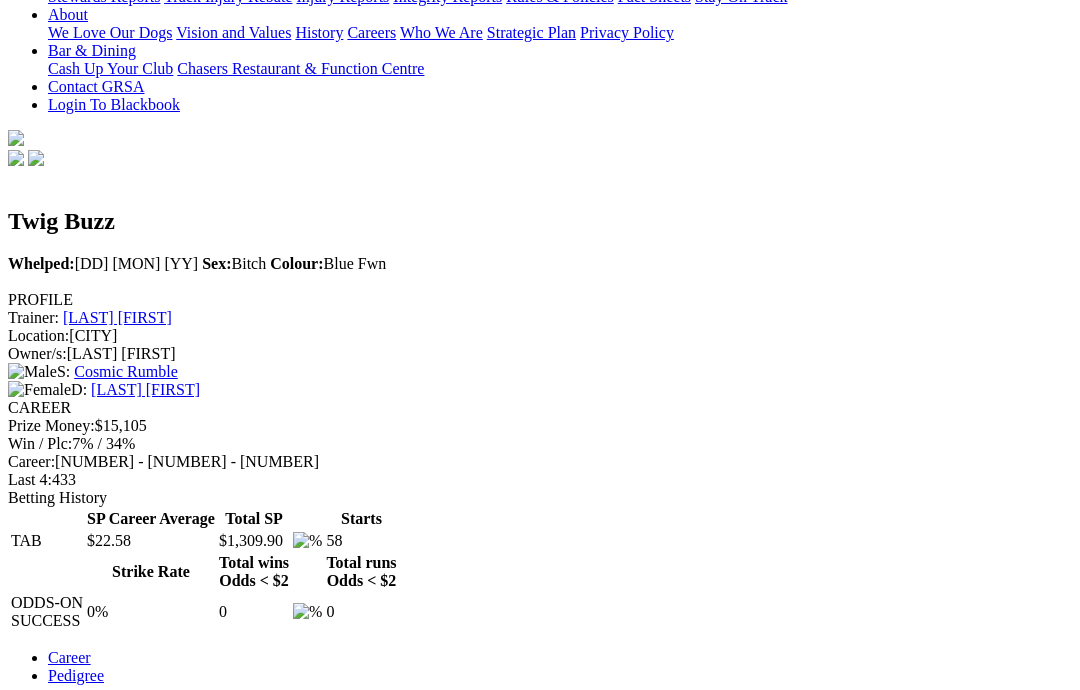 click on "ABK" at bounding box center (280, 1041) 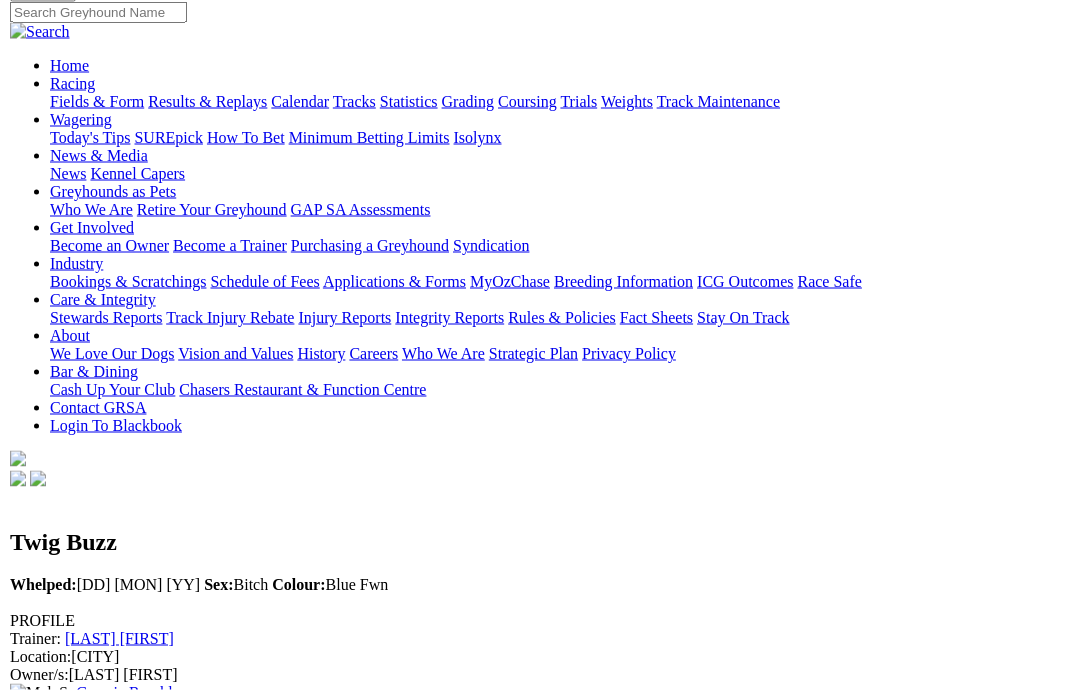 scroll, scrollTop: 0, scrollLeft: 0, axis: both 